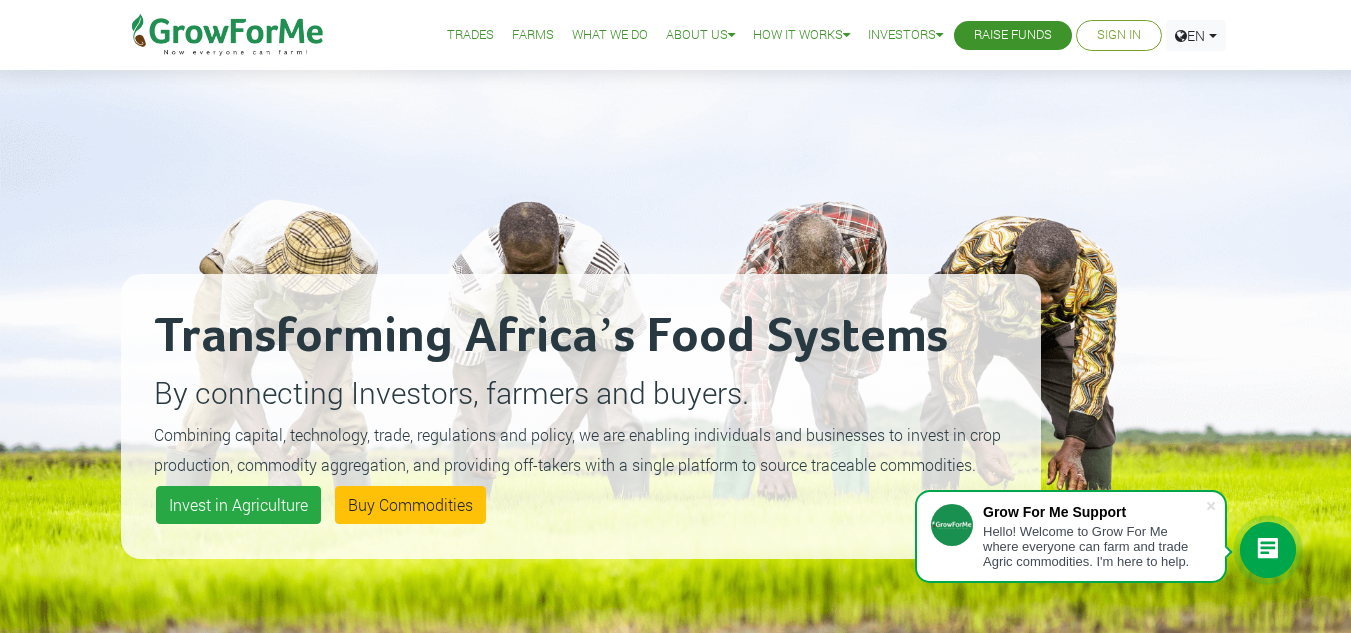 scroll, scrollTop: 0, scrollLeft: 0, axis: both 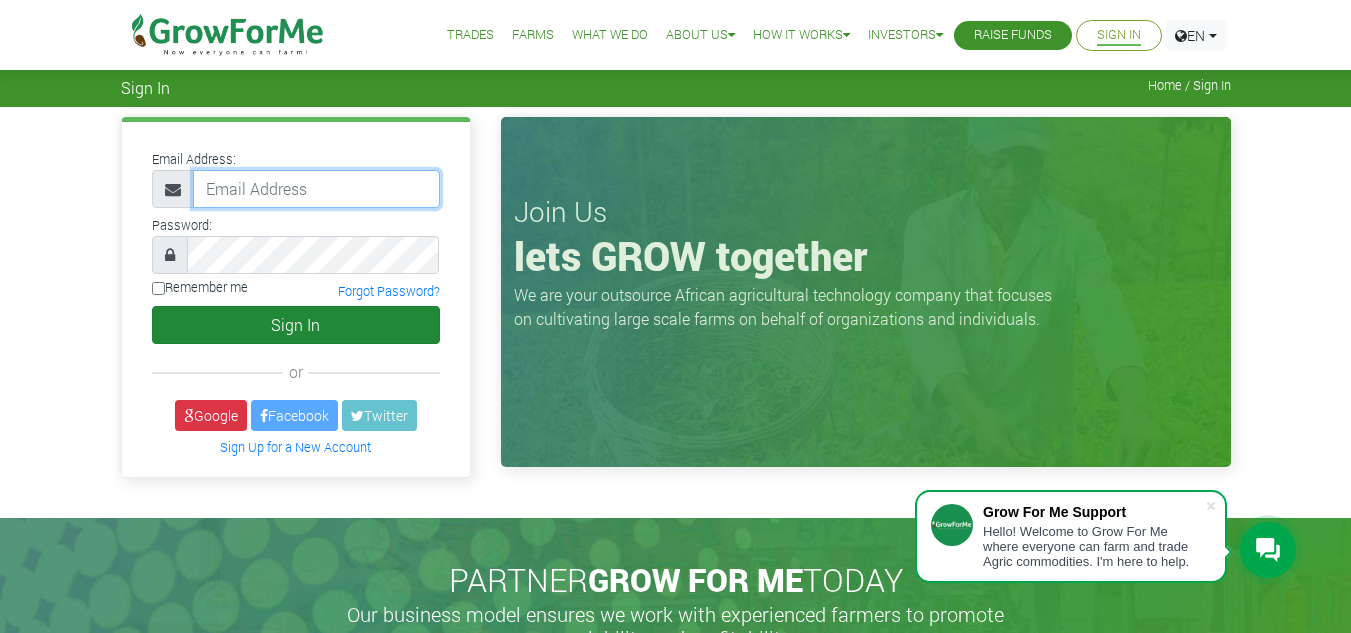 type on "svendzeble1@gmail.com" 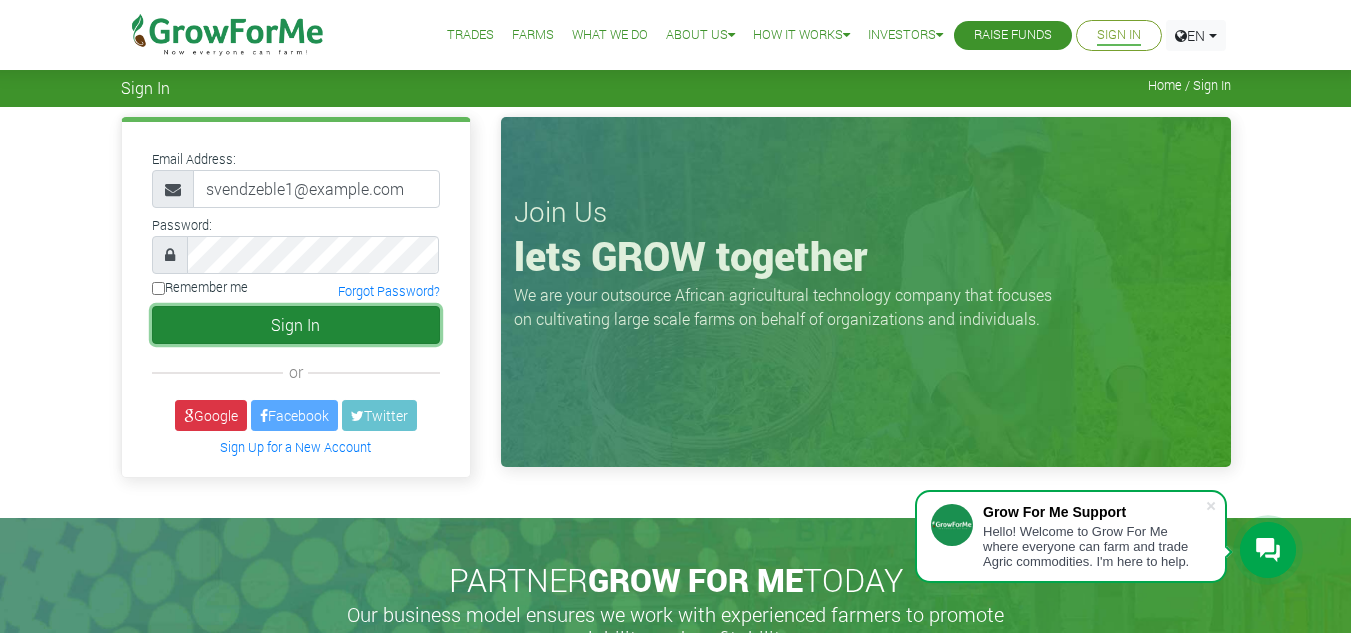 click on "Sign In" at bounding box center (296, 325) 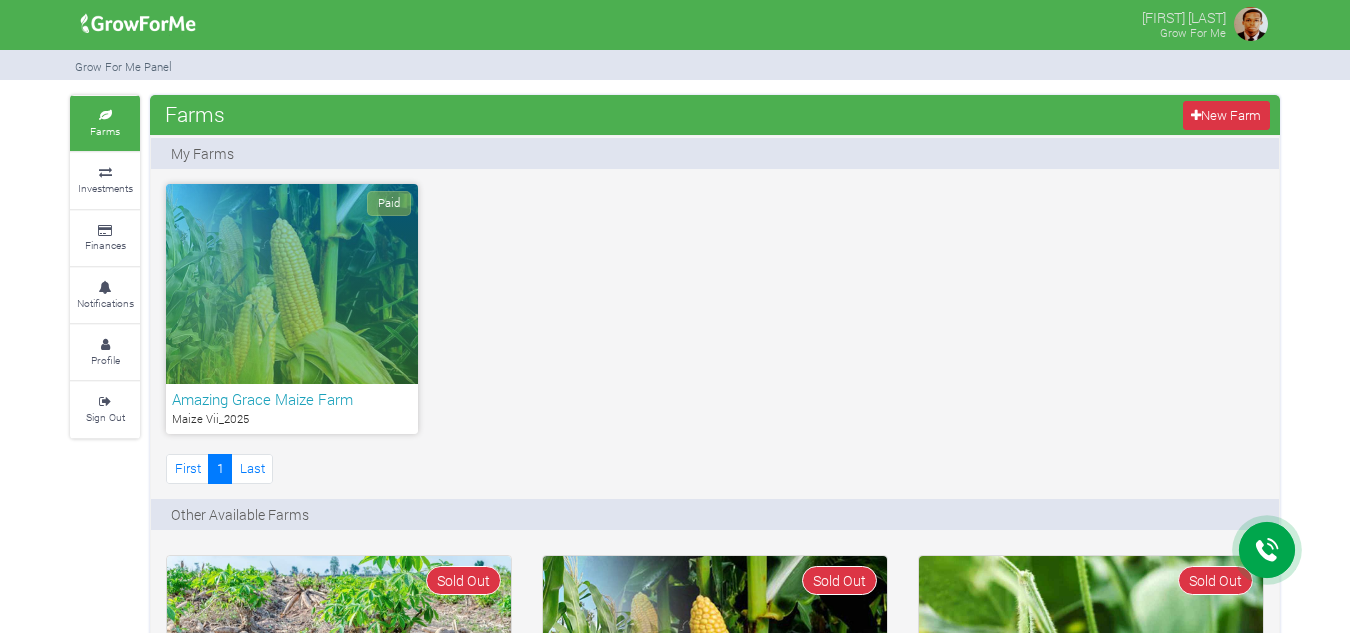 scroll, scrollTop: 0, scrollLeft: 0, axis: both 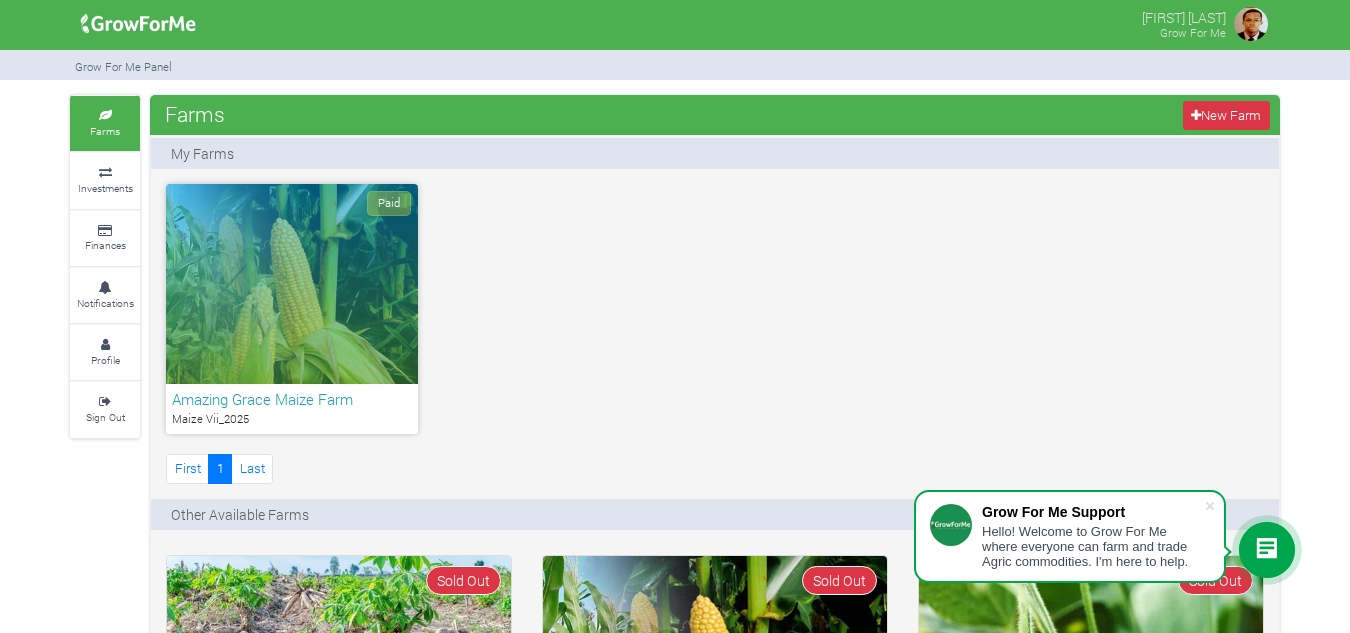 click on "Paid" at bounding box center (292, 284) 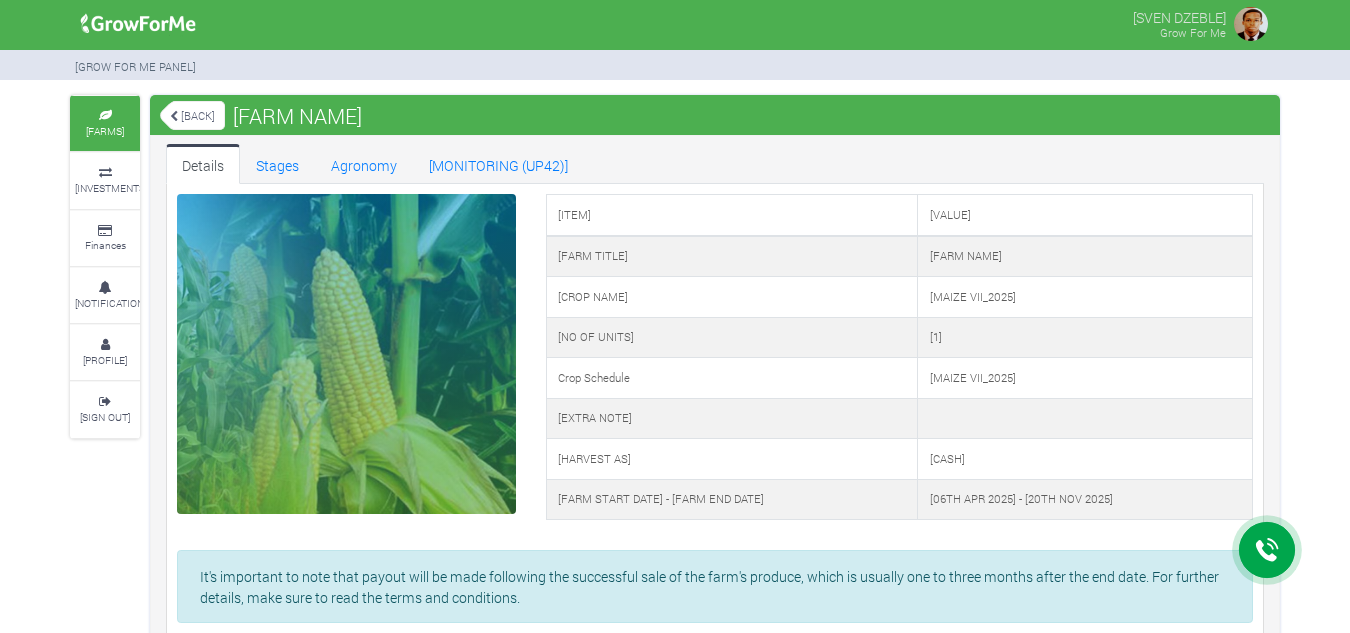 scroll, scrollTop: 0, scrollLeft: 0, axis: both 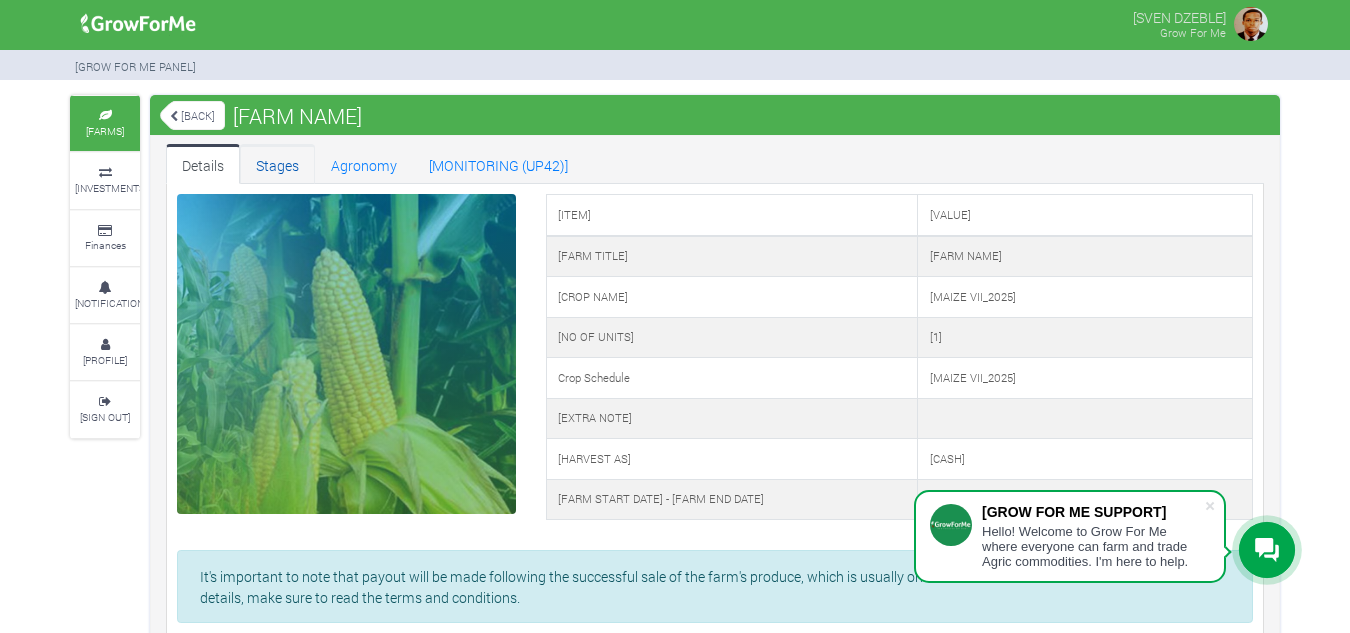 click on "Stages" at bounding box center [277, 164] 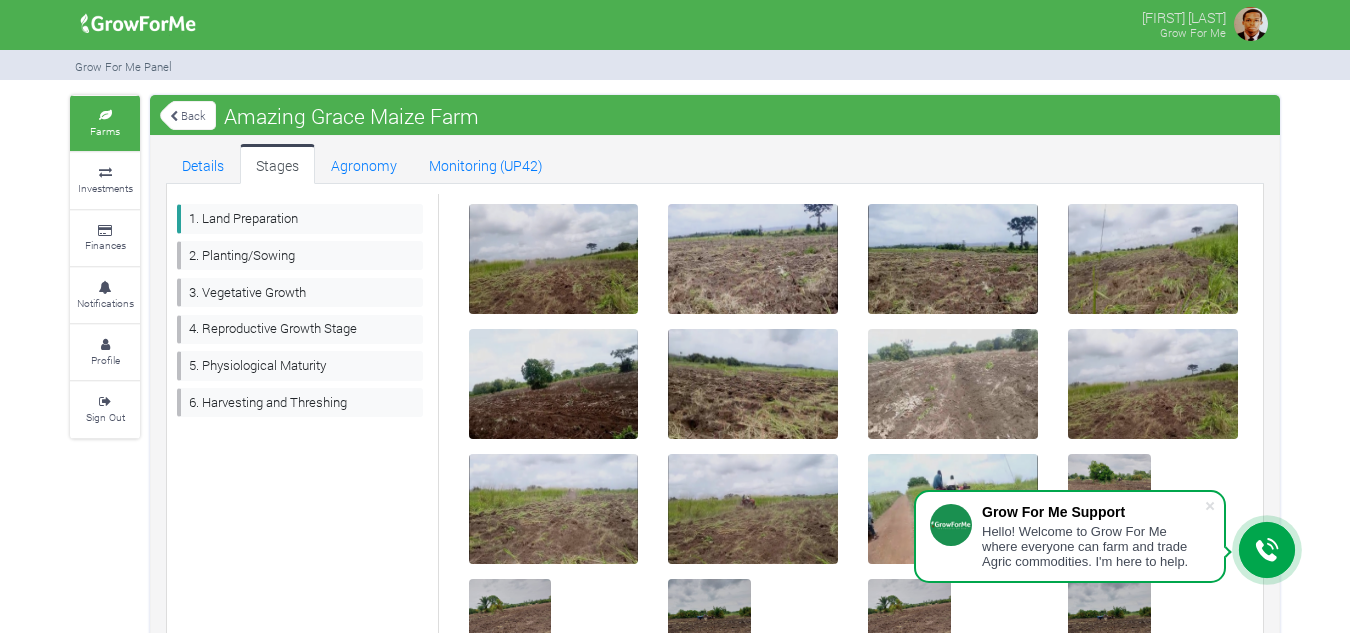 scroll, scrollTop: 0, scrollLeft: 0, axis: both 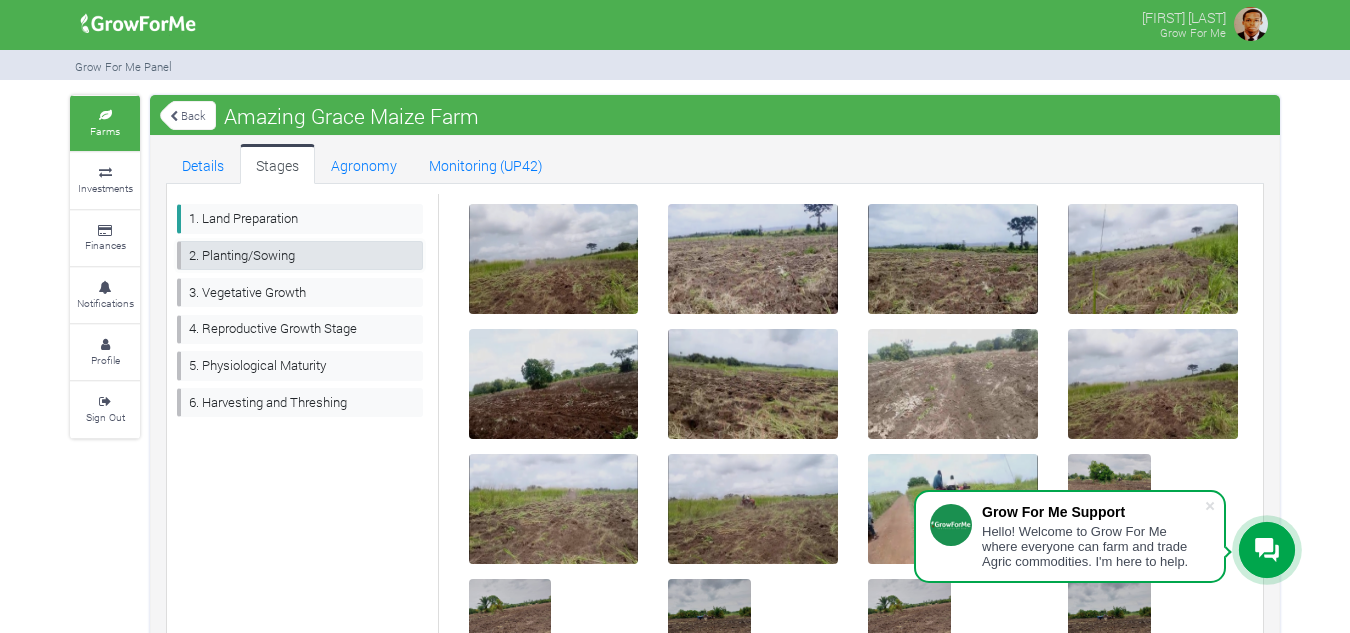 click on "2. Planting/Sowing" at bounding box center (300, 255) 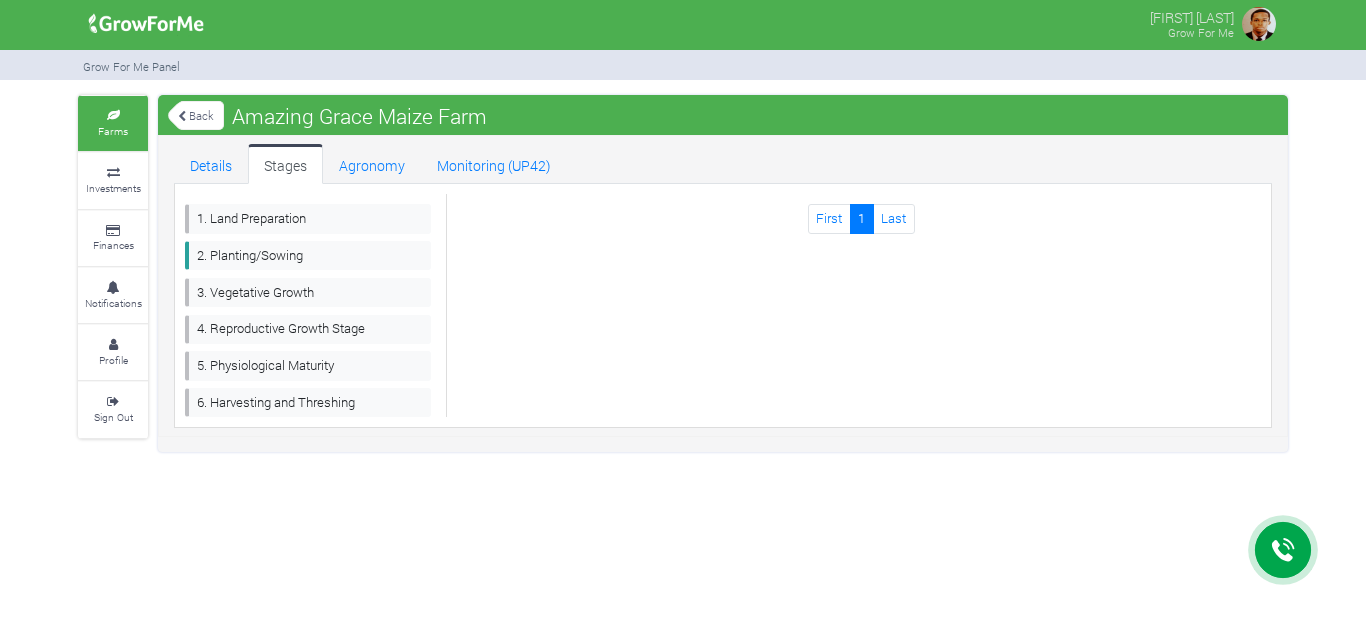 scroll, scrollTop: 0, scrollLeft: 0, axis: both 